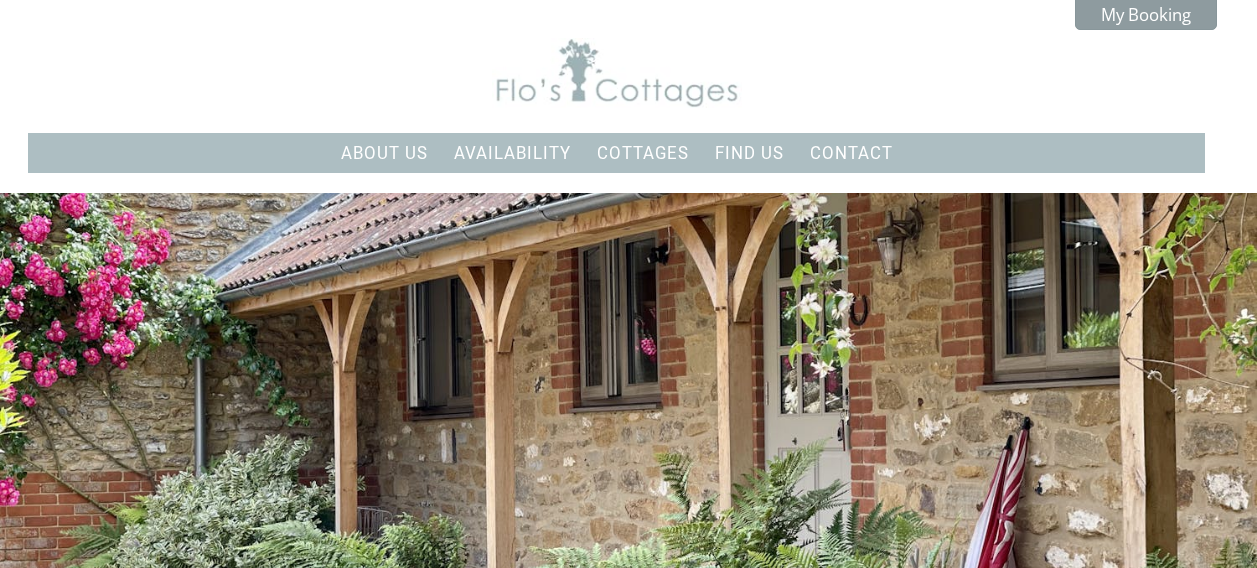 scroll, scrollTop: 0, scrollLeft: 0, axis: both 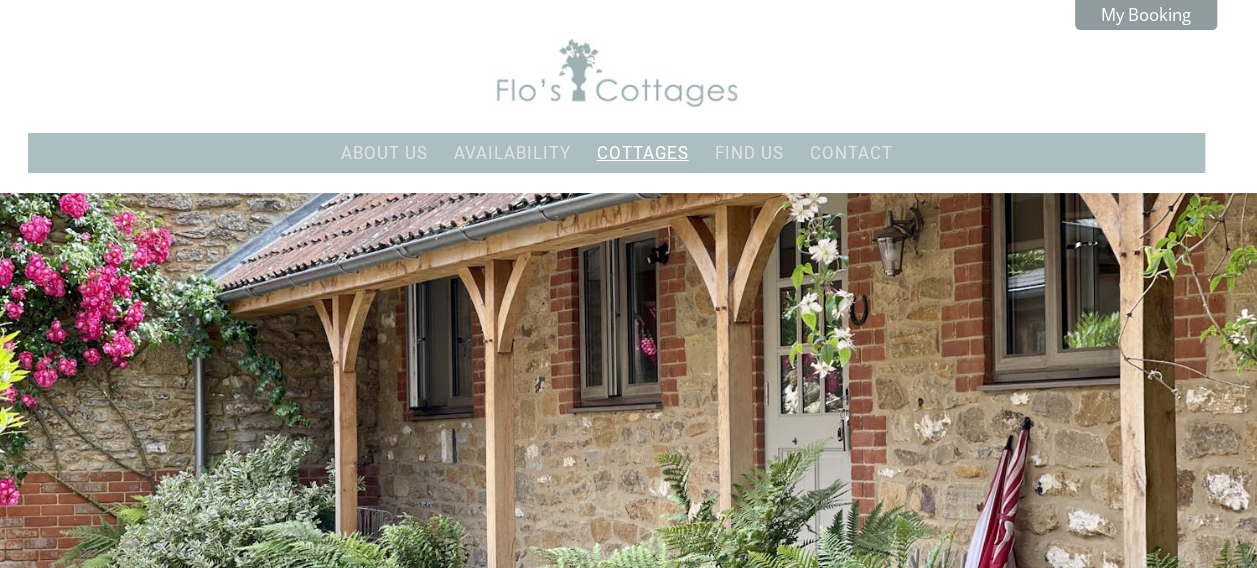 click on "Cottages" at bounding box center [643, 153] 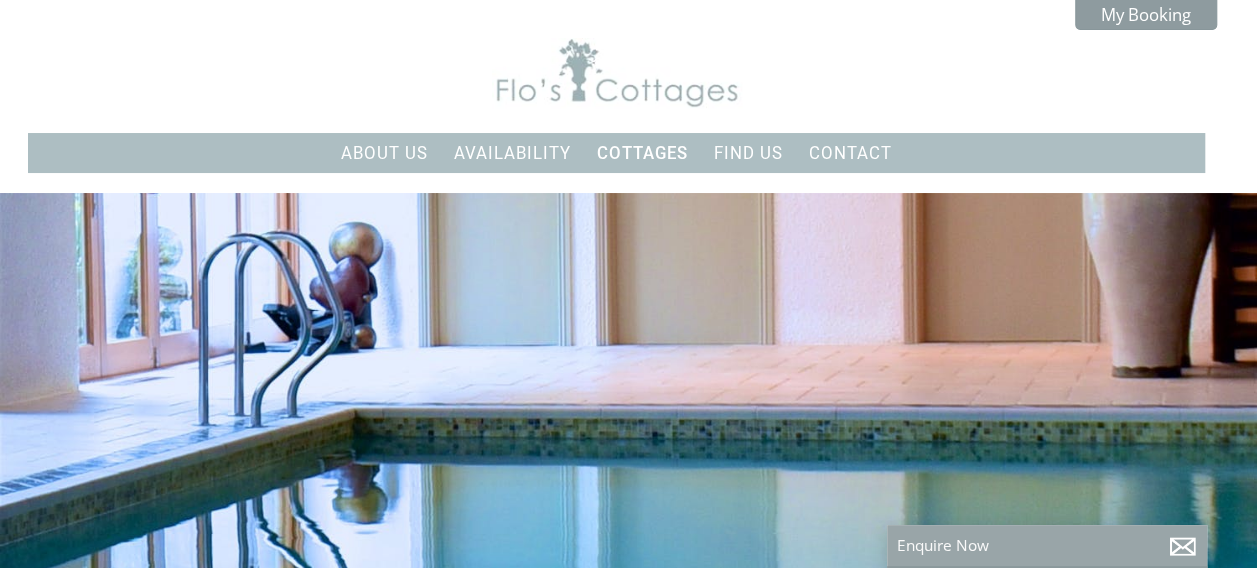 scroll, scrollTop: 0, scrollLeft: 18, axis: horizontal 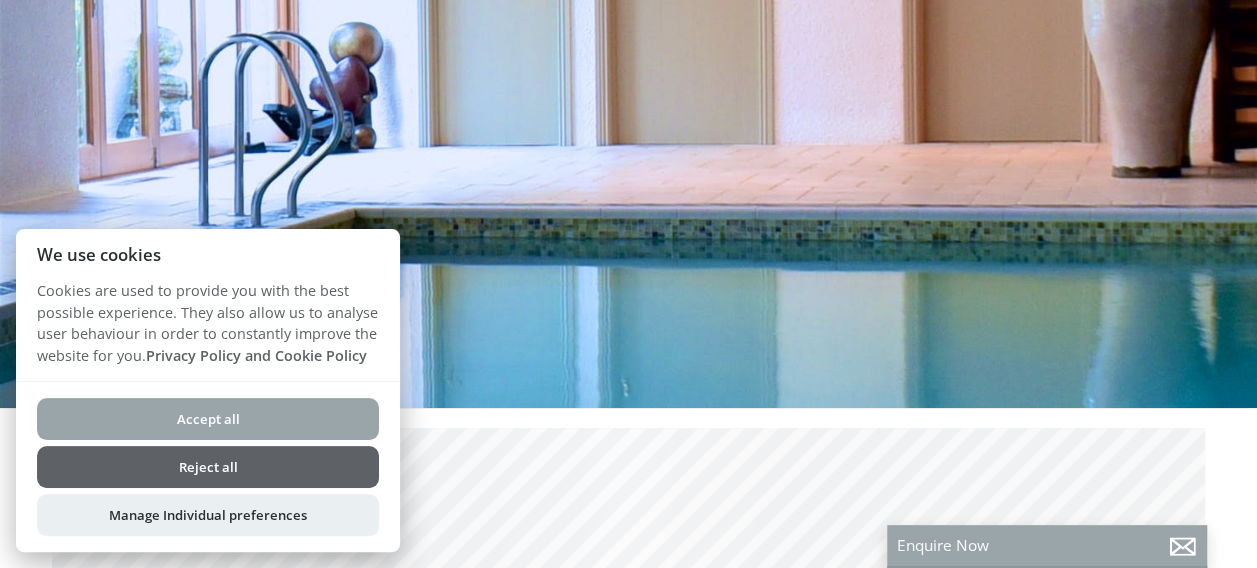 click on "Accept all" at bounding box center (208, 419) 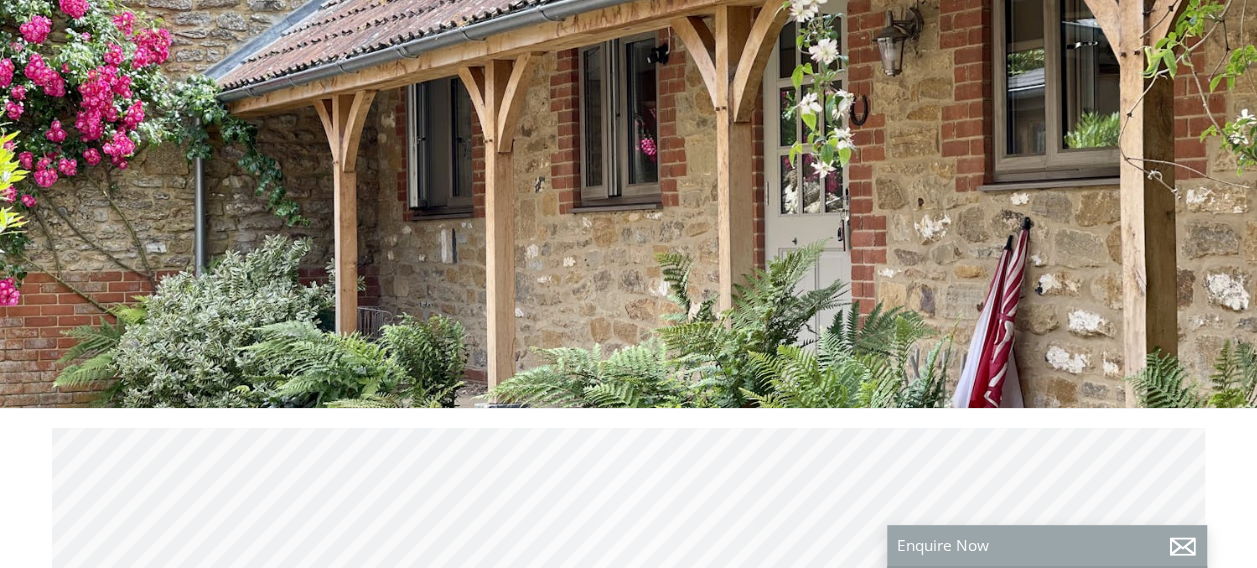 scroll, scrollTop: 200, scrollLeft: 0, axis: vertical 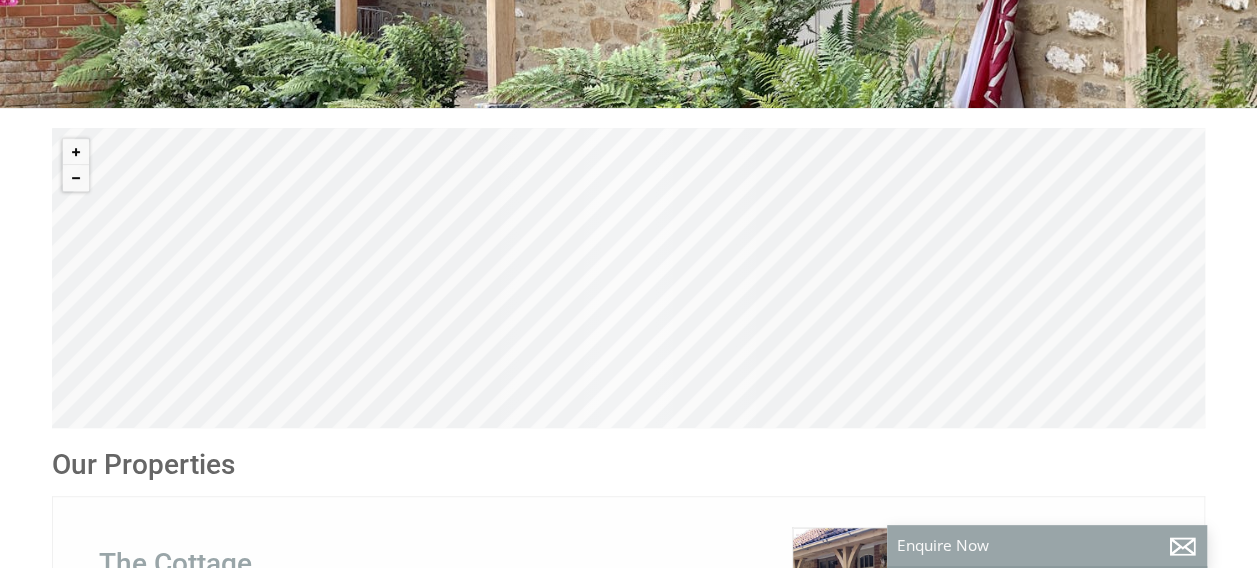 drag, startPoint x: 643, startPoint y: 318, endPoint x: 566, endPoint y: 258, distance: 97.6166 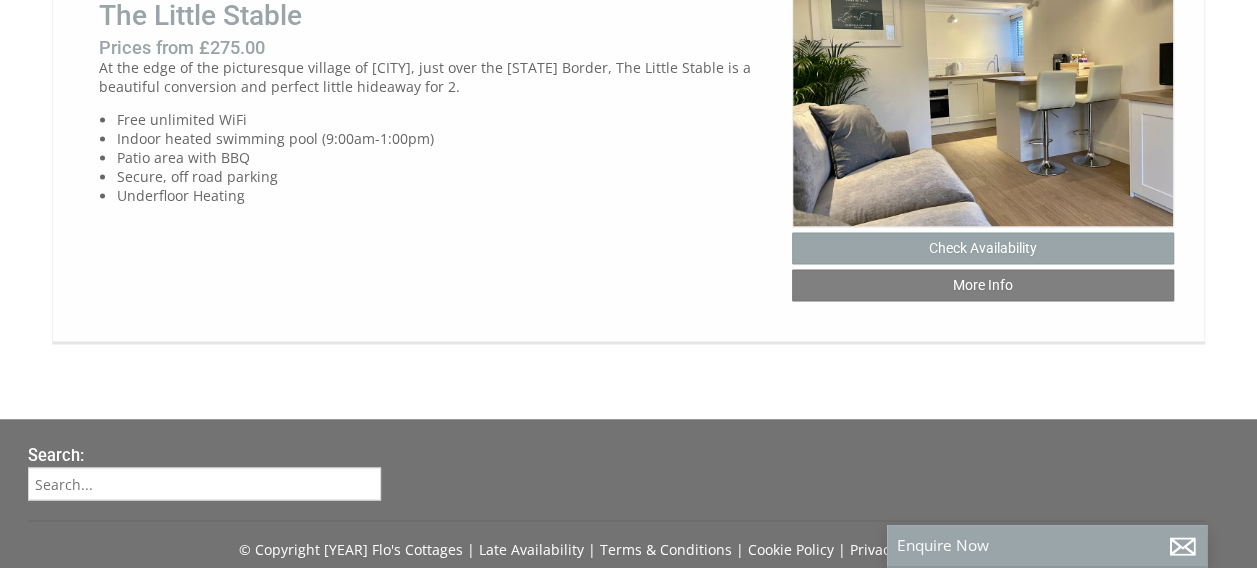 scroll, scrollTop: 1100, scrollLeft: 0, axis: vertical 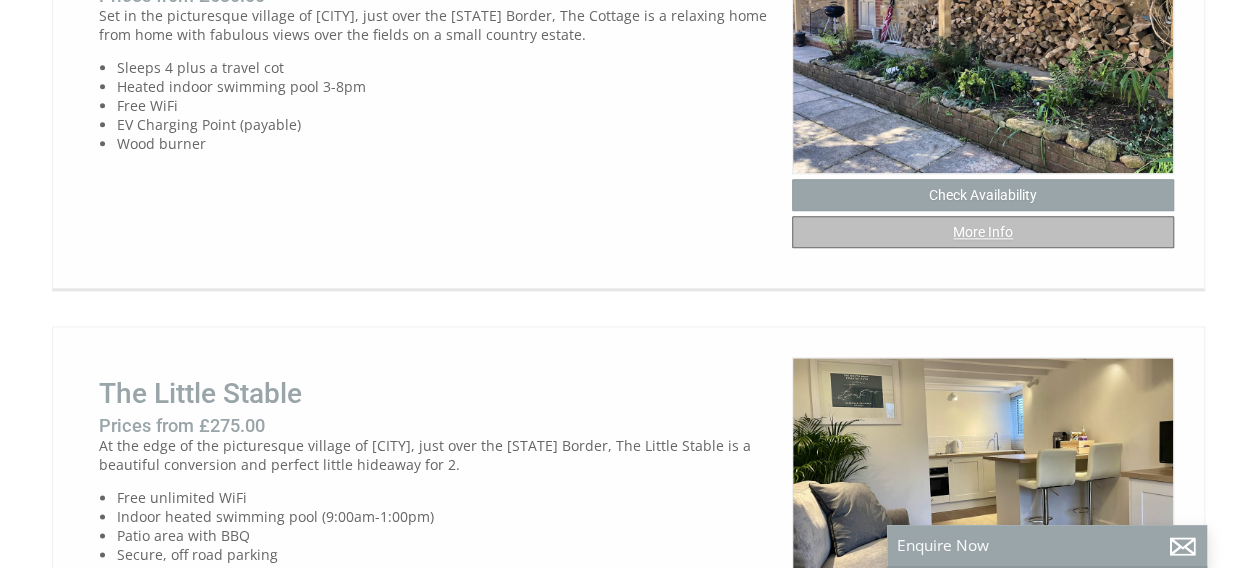 click on "More Info" at bounding box center [983, 232] 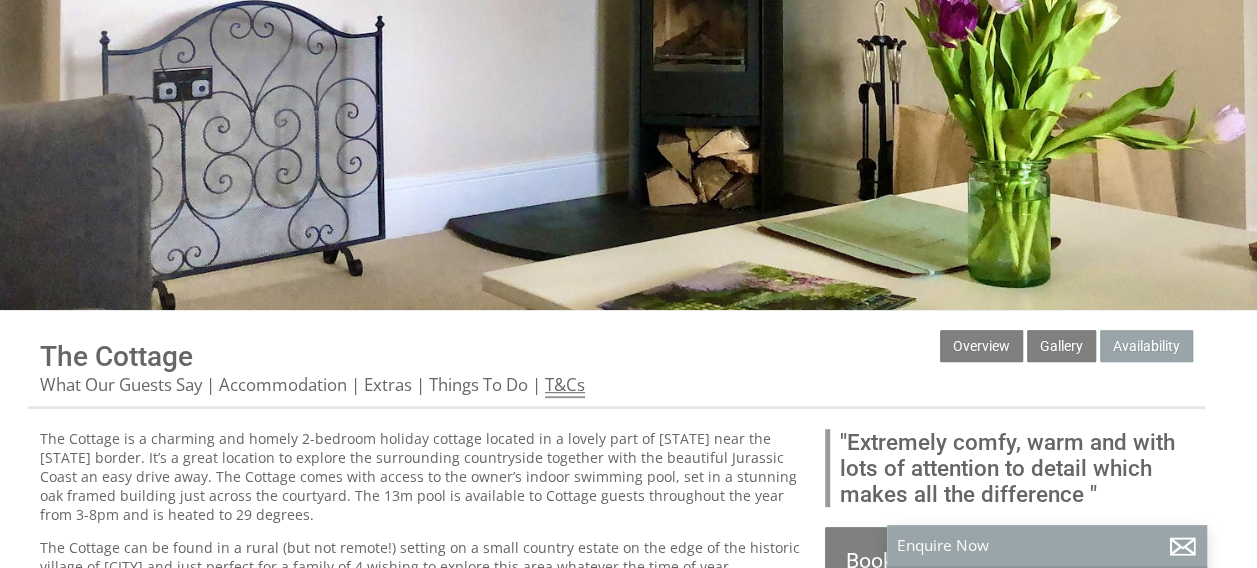 scroll, scrollTop: 300, scrollLeft: 0, axis: vertical 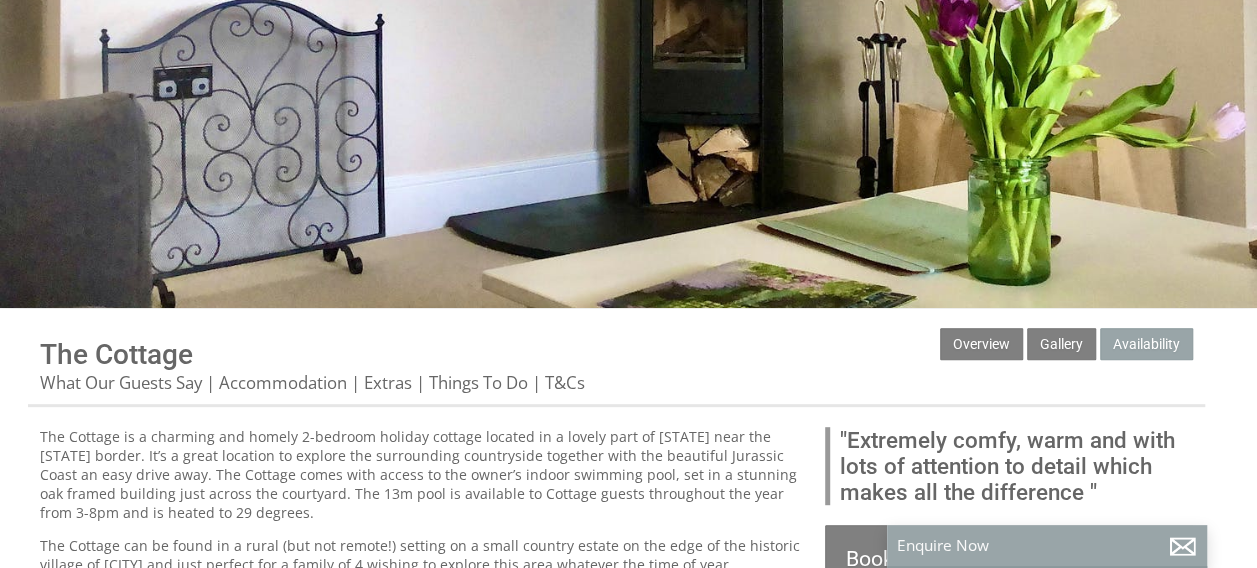 click at bounding box center [628, 100] 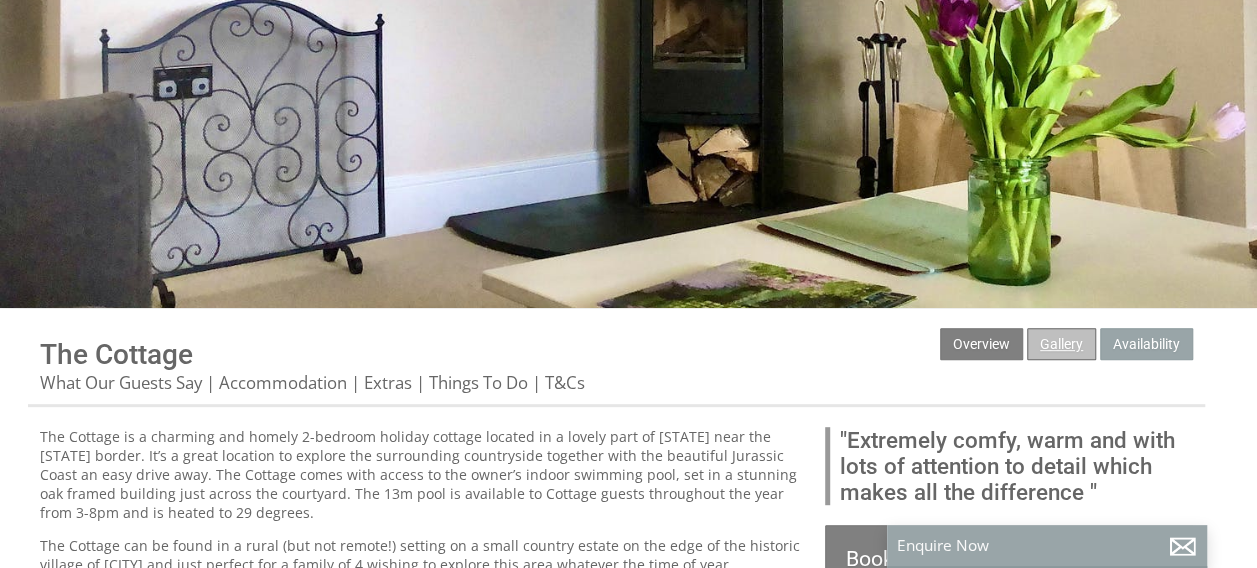 click on "Gallery" at bounding box center [1061, 344] 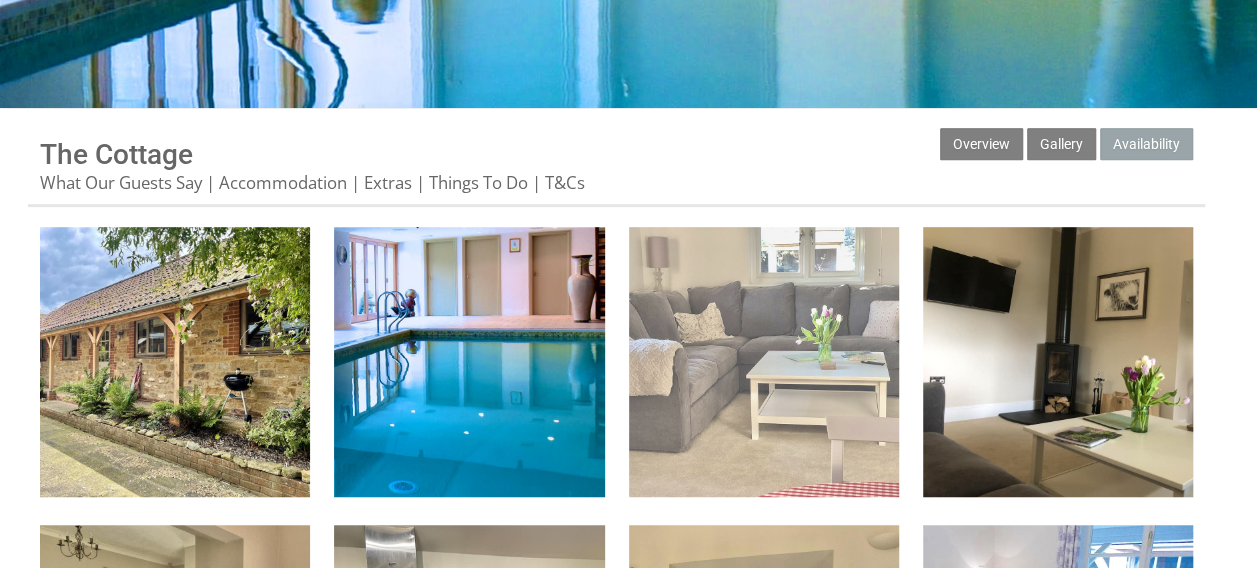 scroll, scrollTop: 800, scrollLeft: 0, axis: vertical 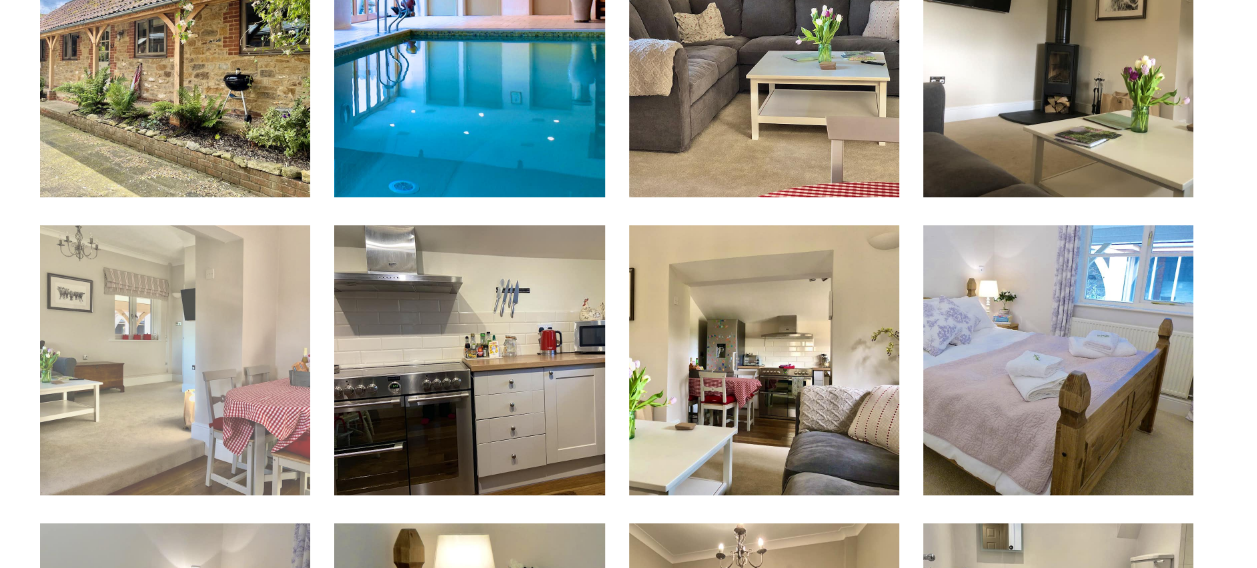 click at bounding box center (175, 360) 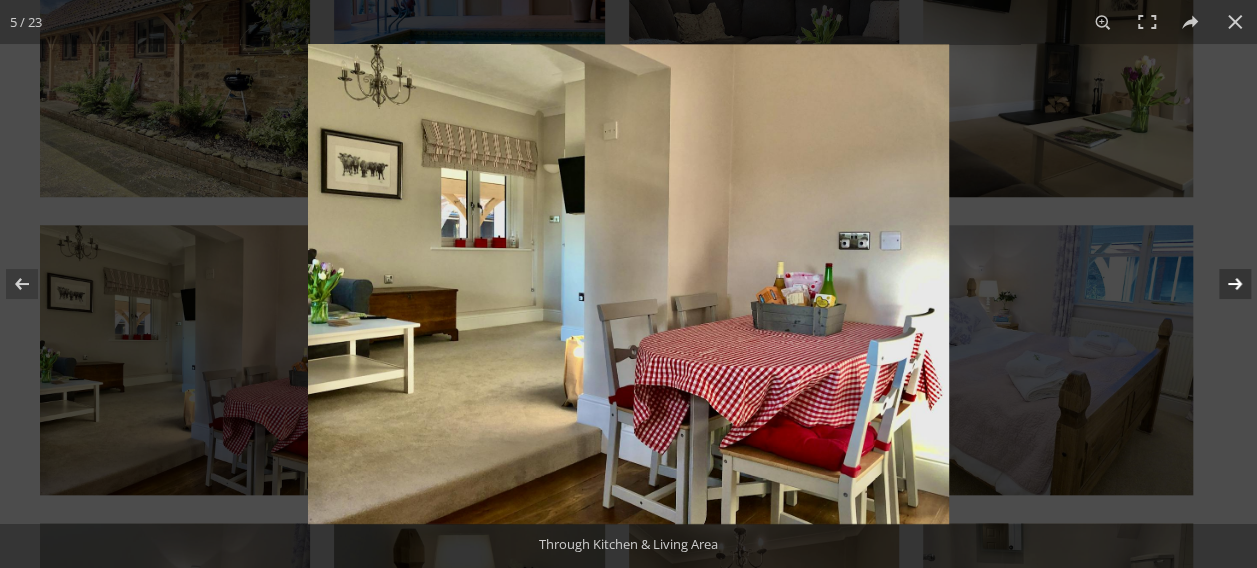 click at bounding box center [1222, 284] 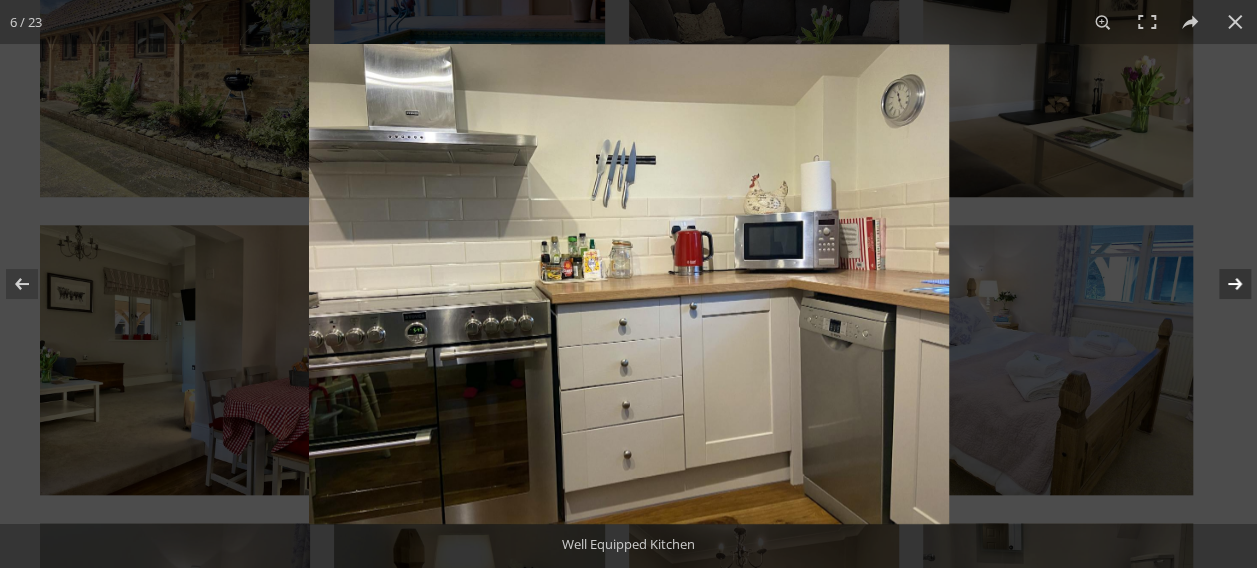 click at bounding box center [1222, 284] 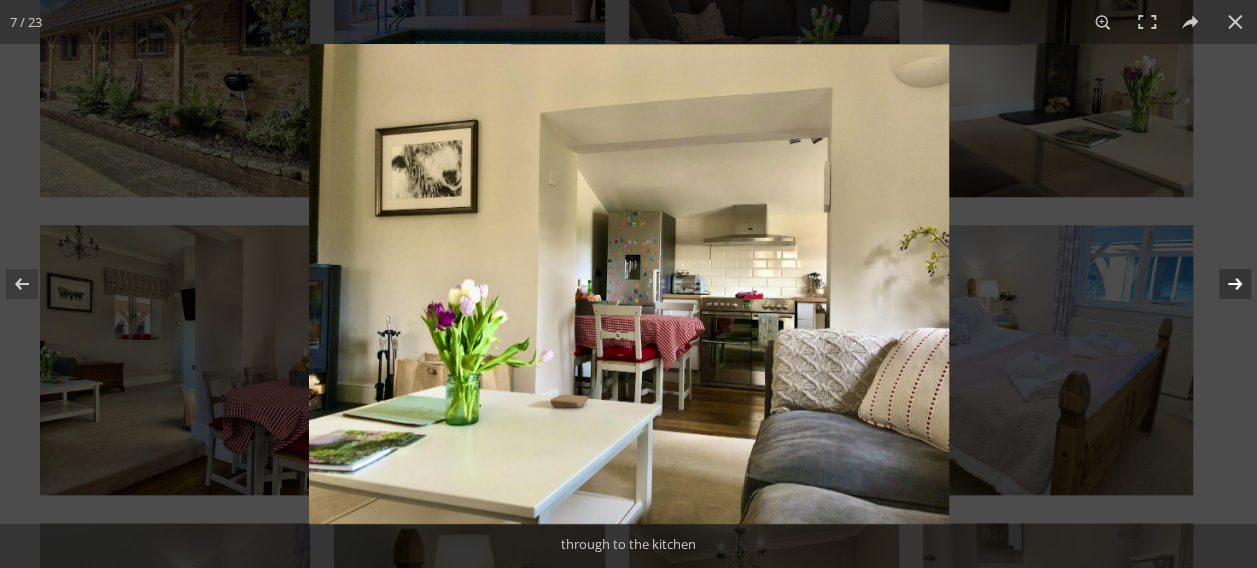 click at bounding box center [1222, 284] 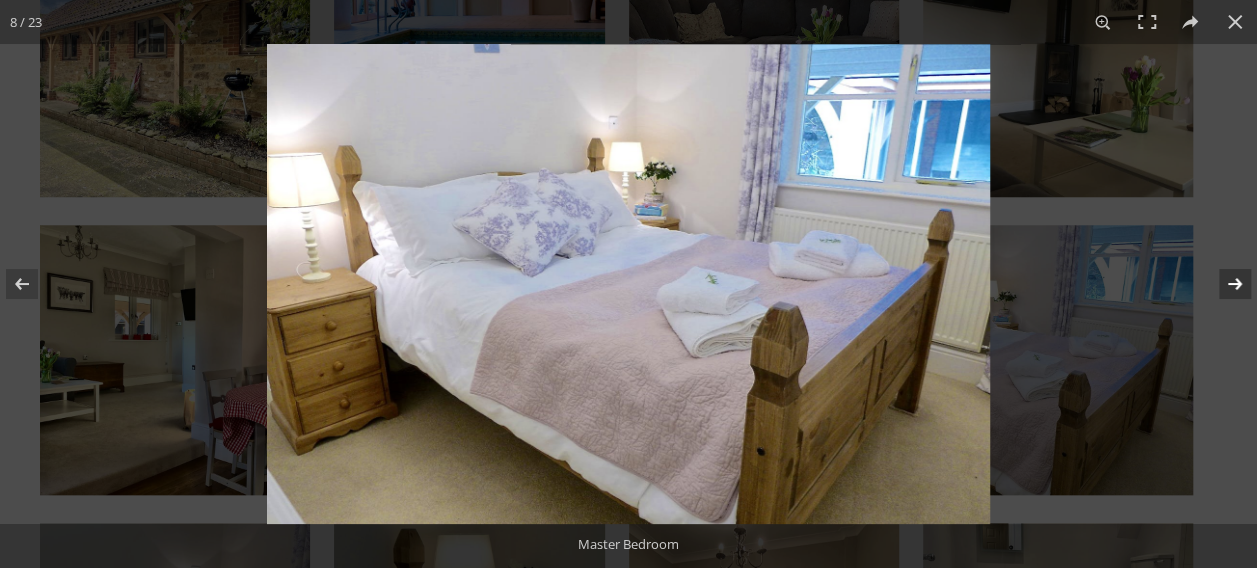 click at bounding box center [1222, 284] 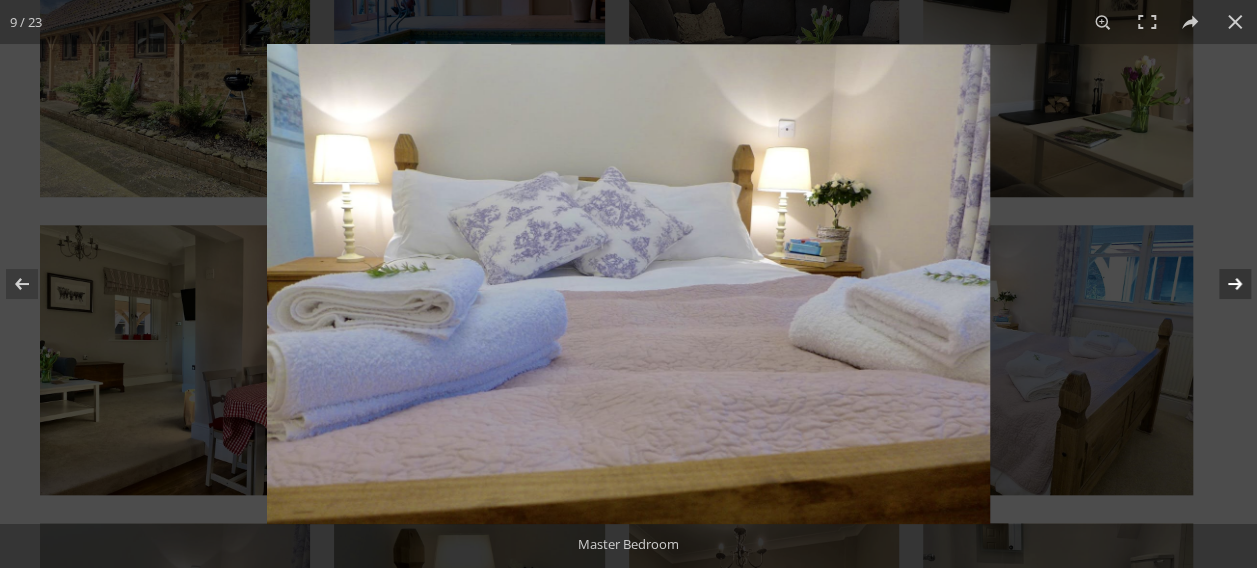 click at bounding box center (1222, 284) 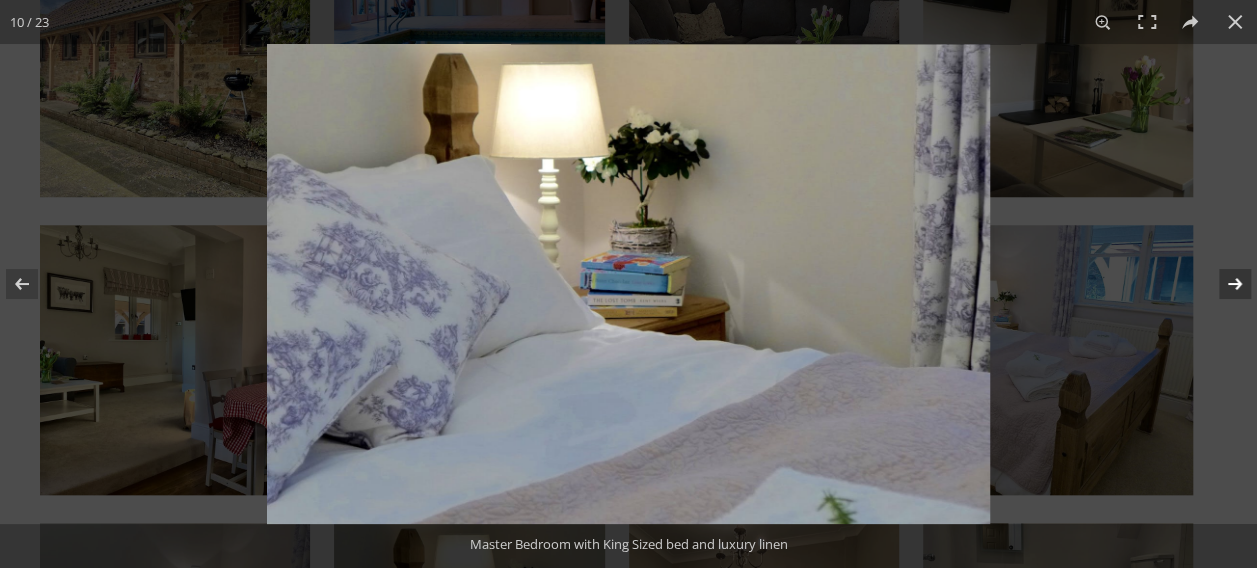click at bounding box center [1222, 284] 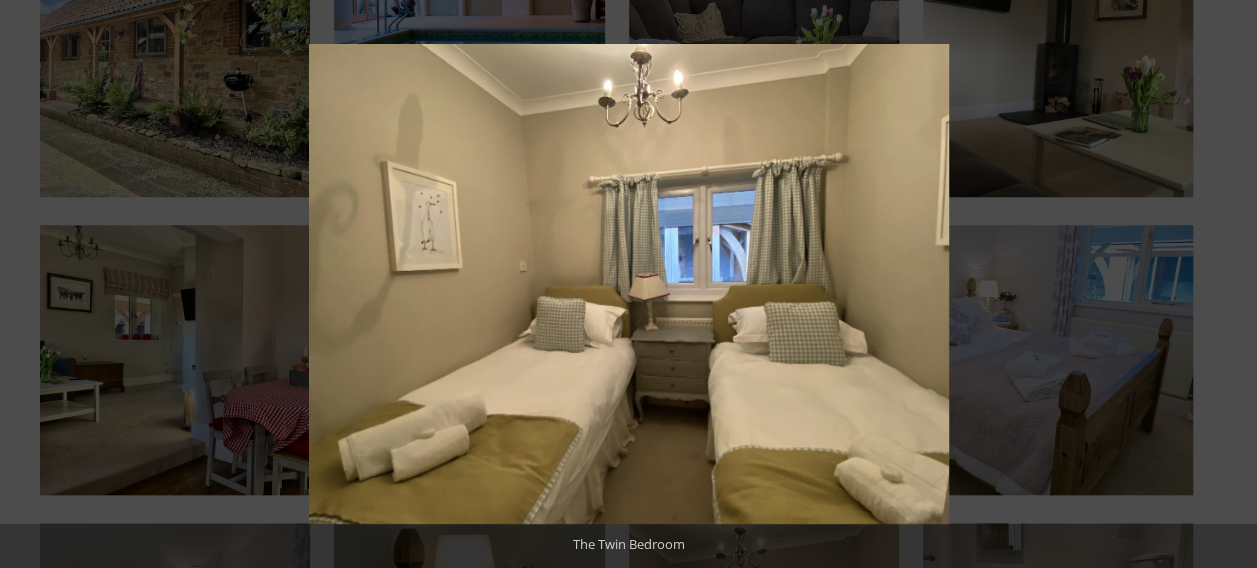 click at bounding box center [1222, 284] 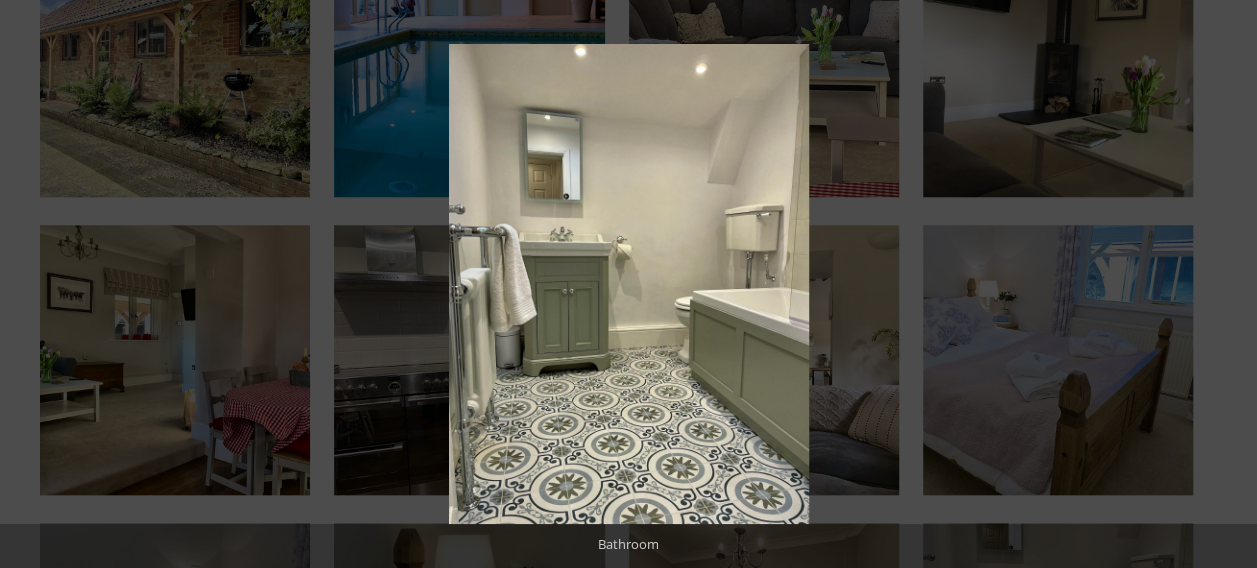 click at bounding box center [1222, 284] 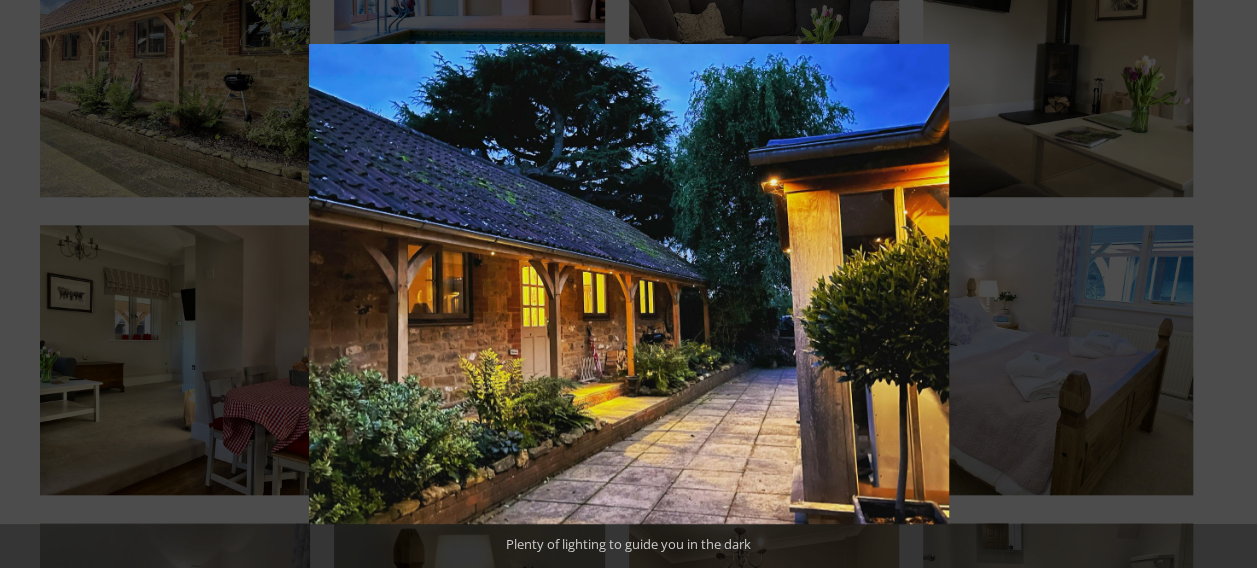 click at bounding box center (1222, 284) 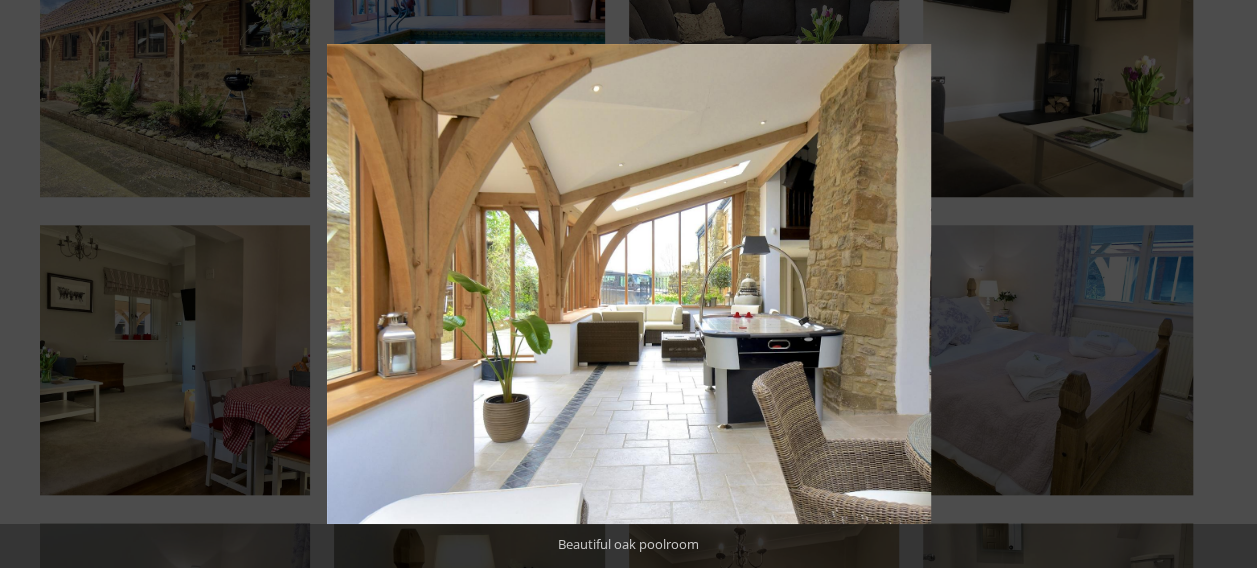 click at bounding box center [1222, 284] 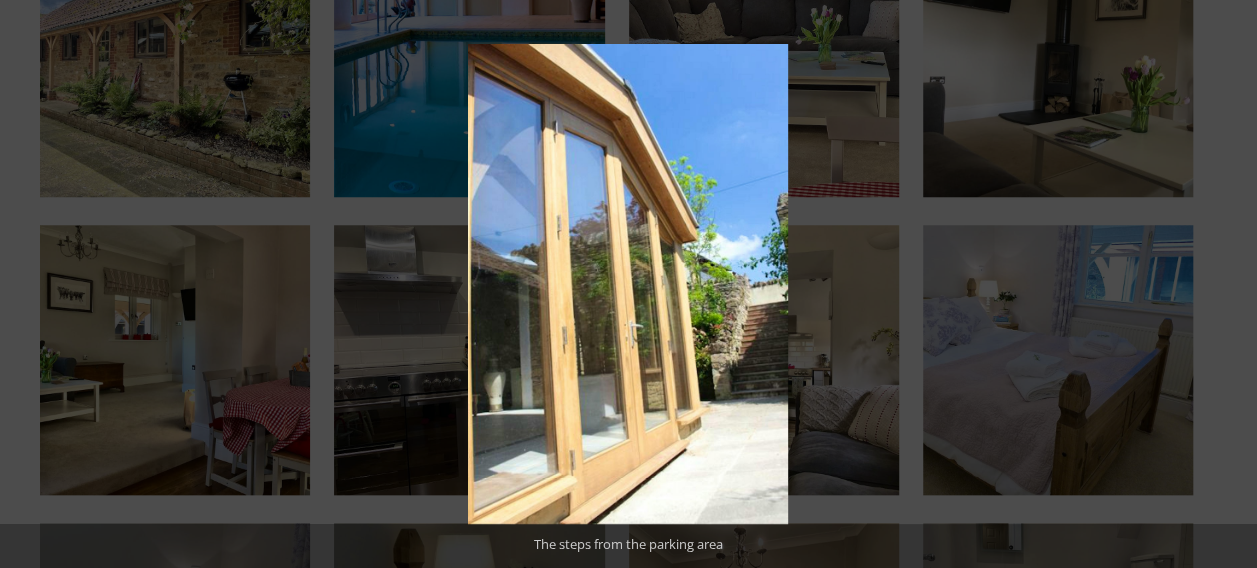 click at bounding box center (1222, 284) 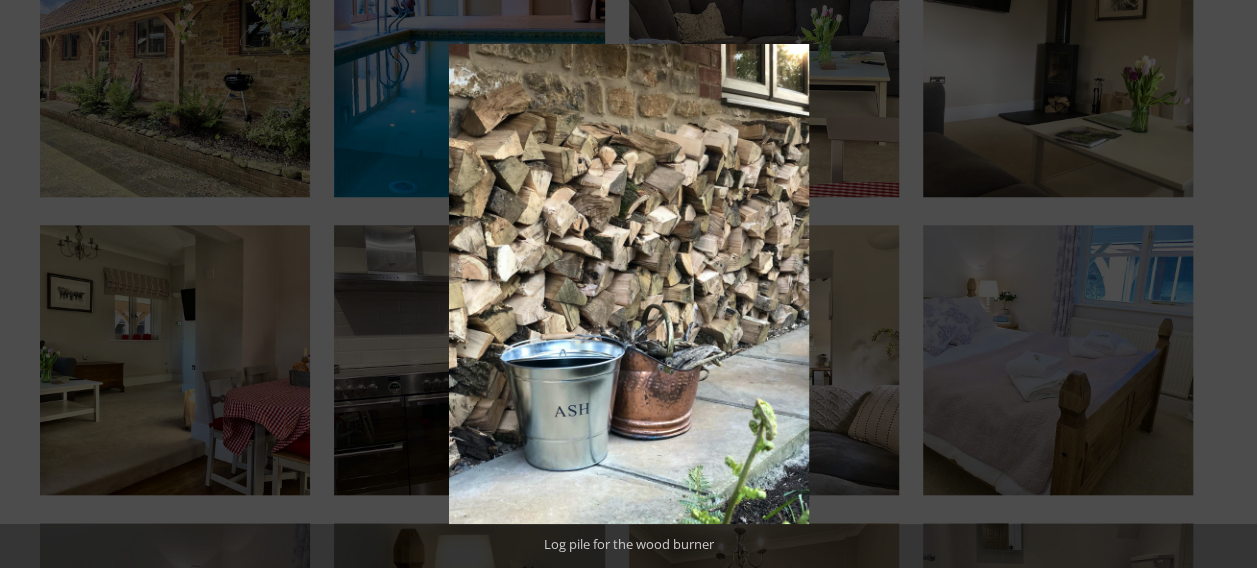 click at bounding box center (1222, 284) 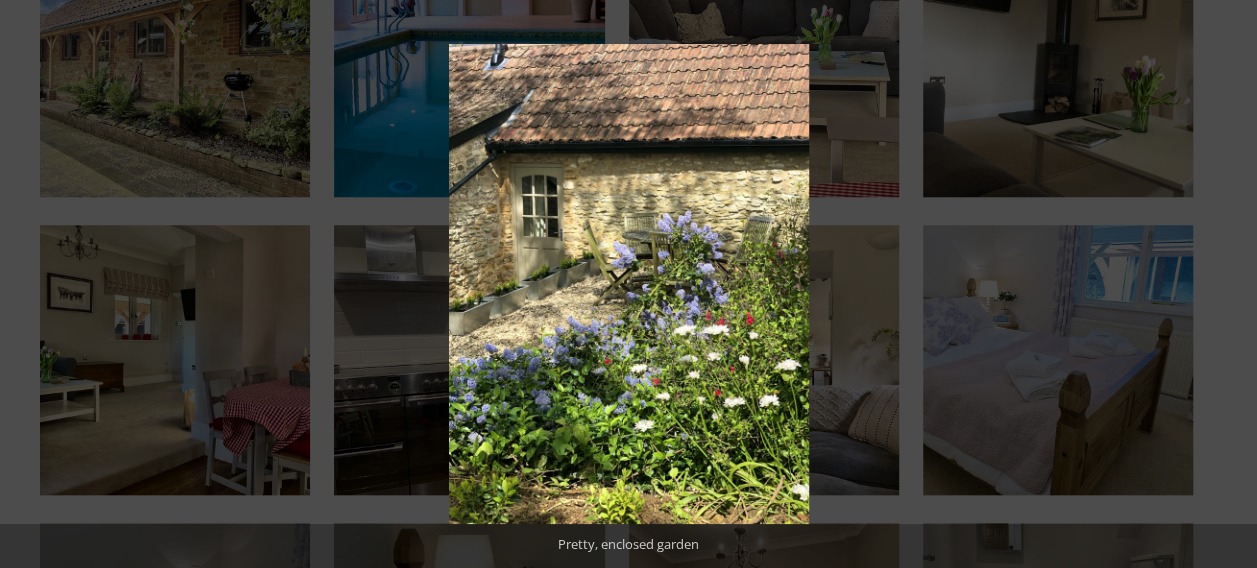 click at bounding box center (1222, 284) 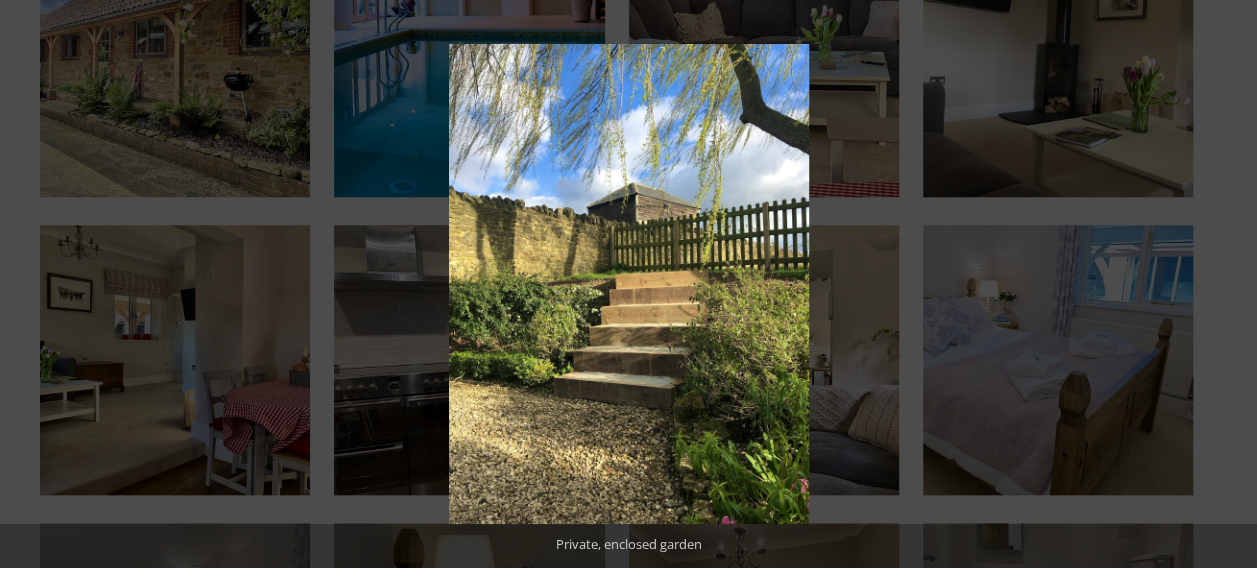 click at bounding box center [1222, 284] 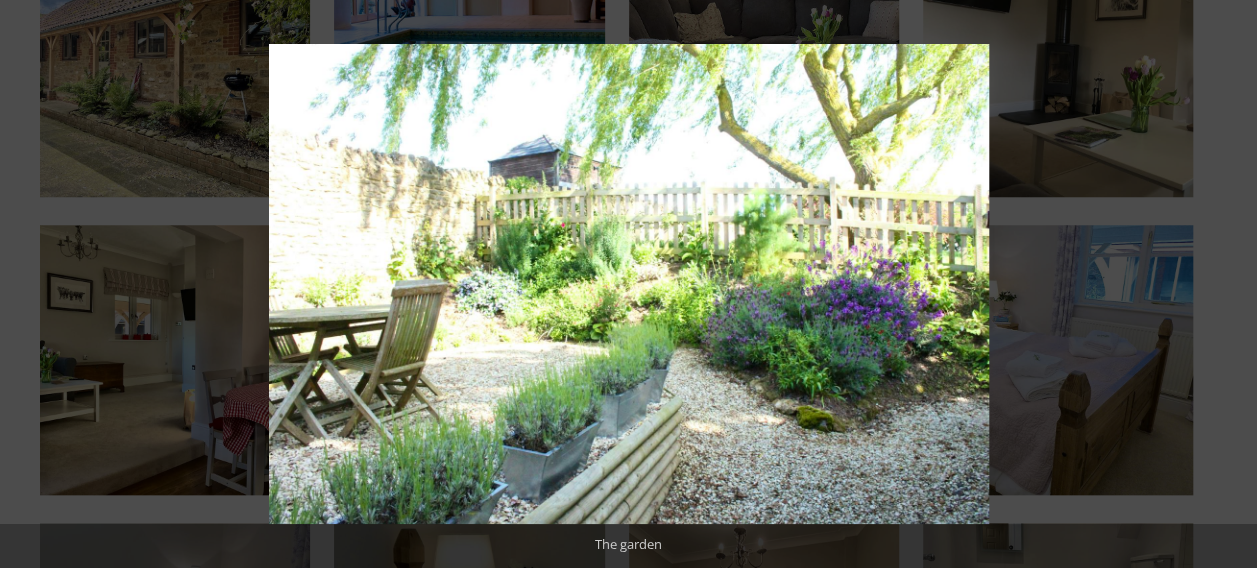 click at bounding box center (1222, 284) 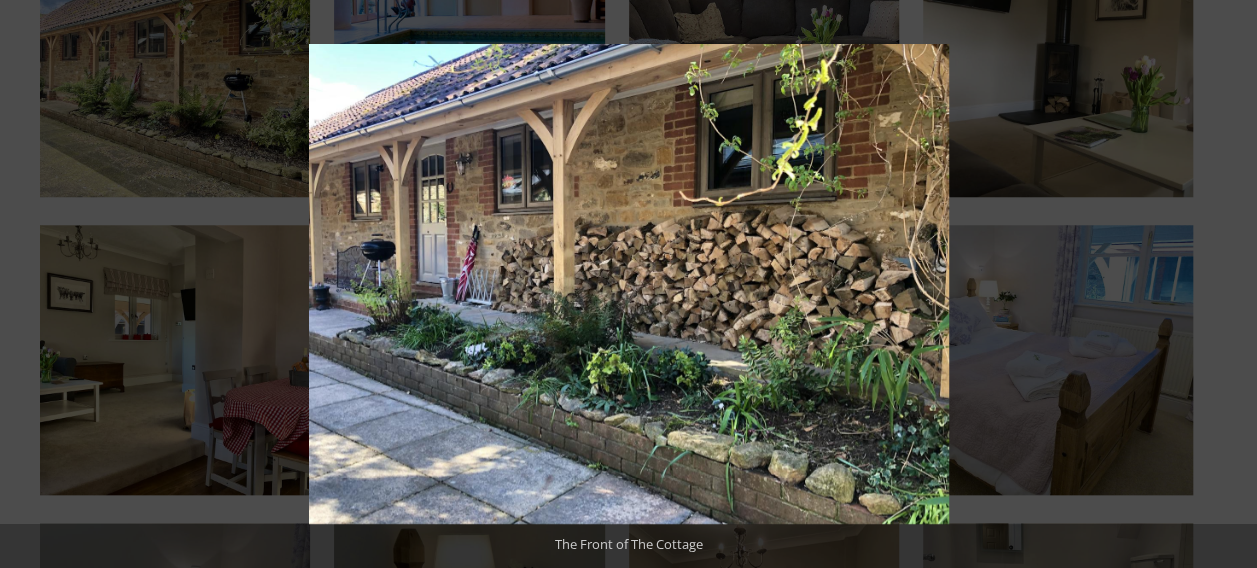 click at bounding box center [1222, 284] 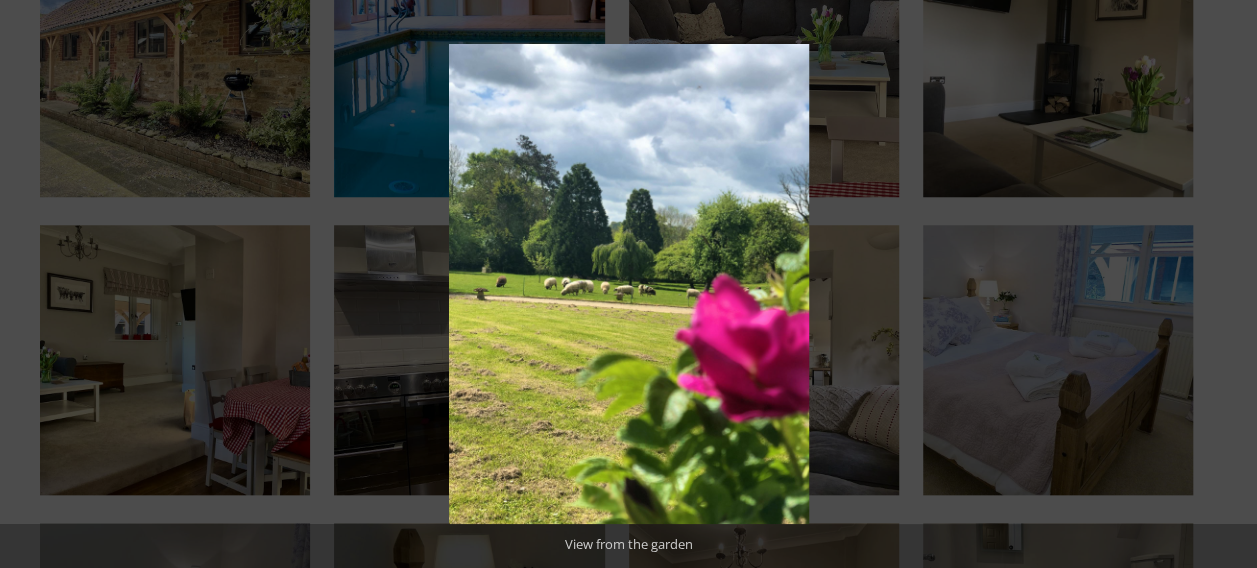 click at bounding box center [1222, 284] 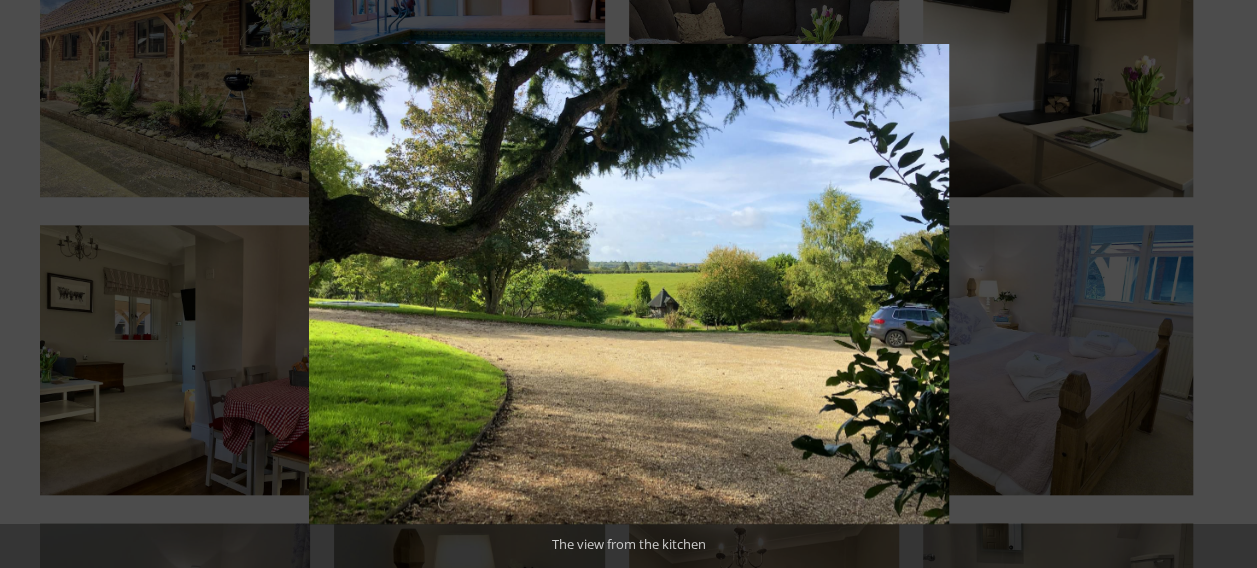 click at bounding box center (1222, 284) 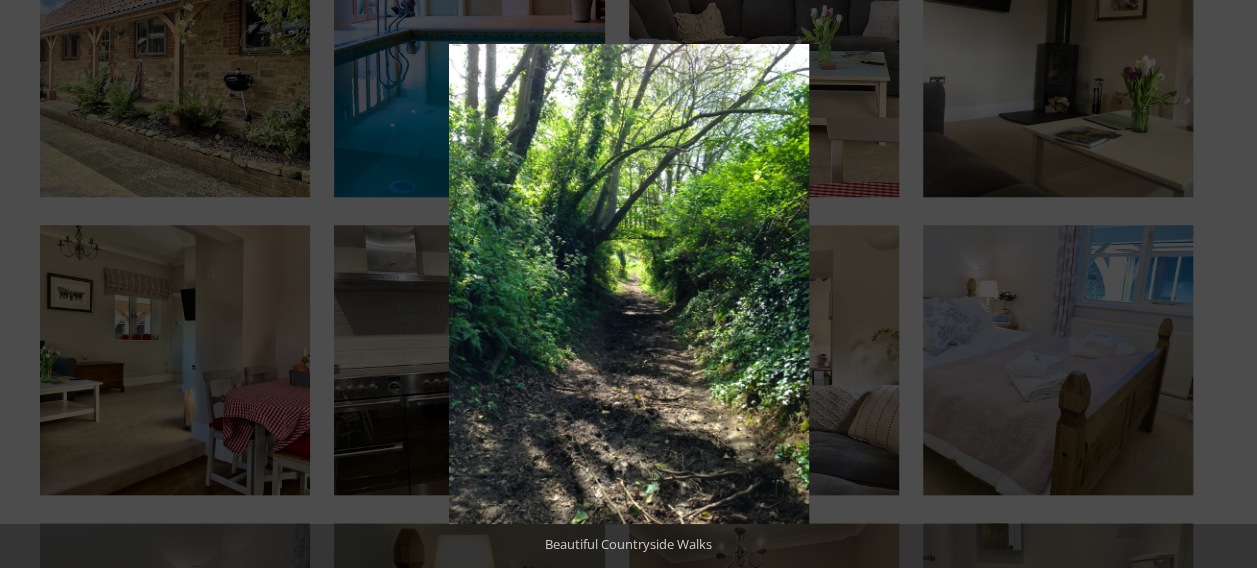 click at bounding box center [1222, 284] 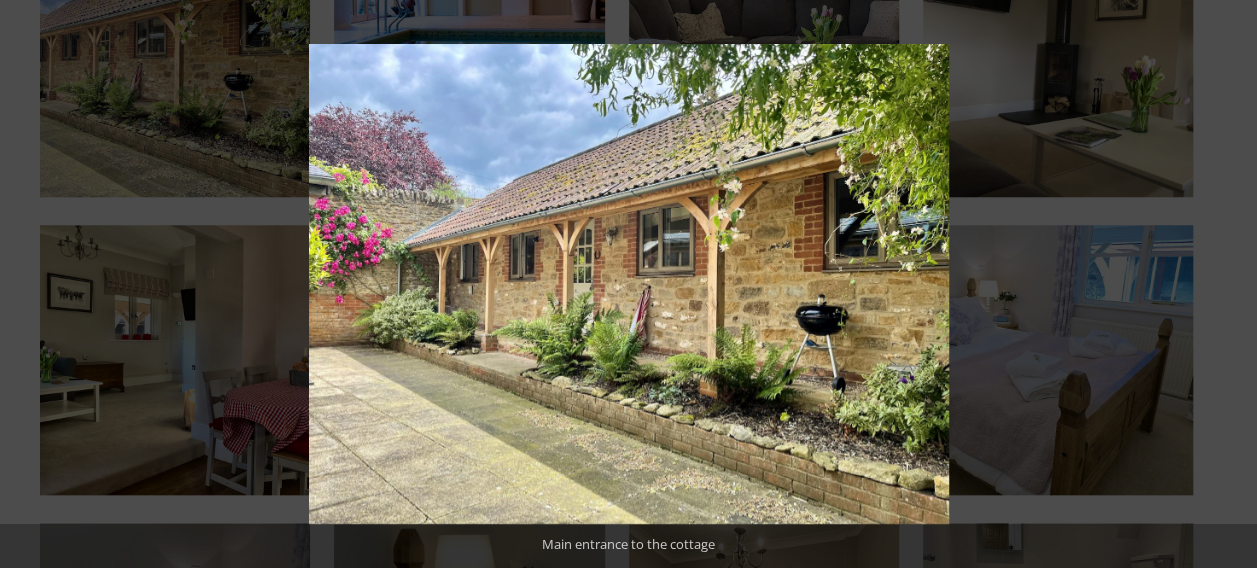 click at bounding box center [1222, 284] 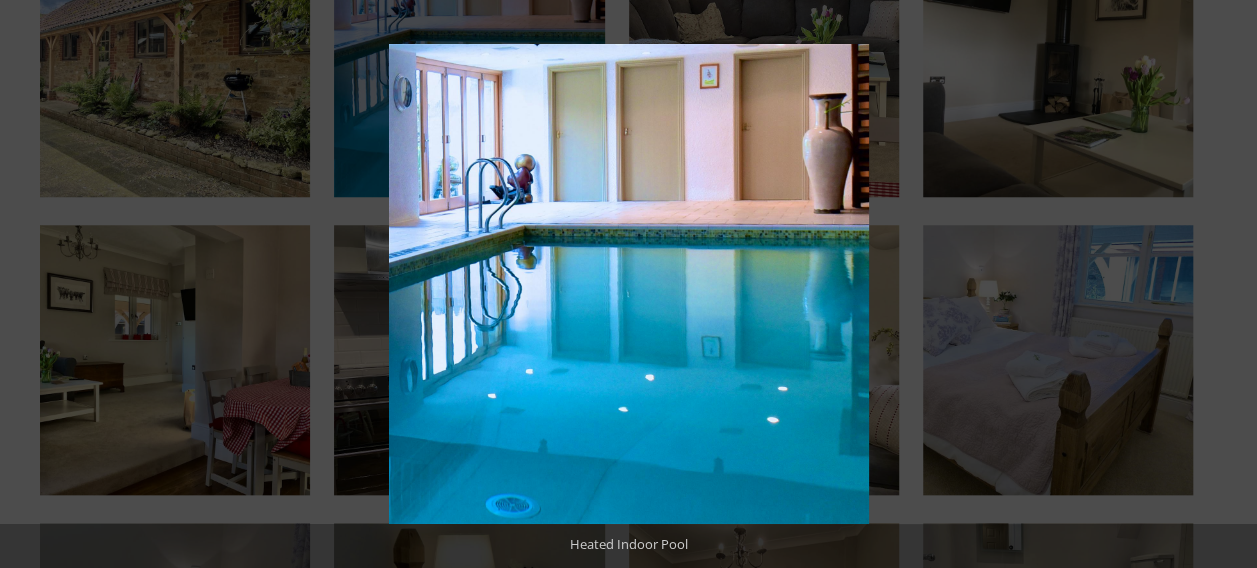 click at bounding box center (1222, 284) 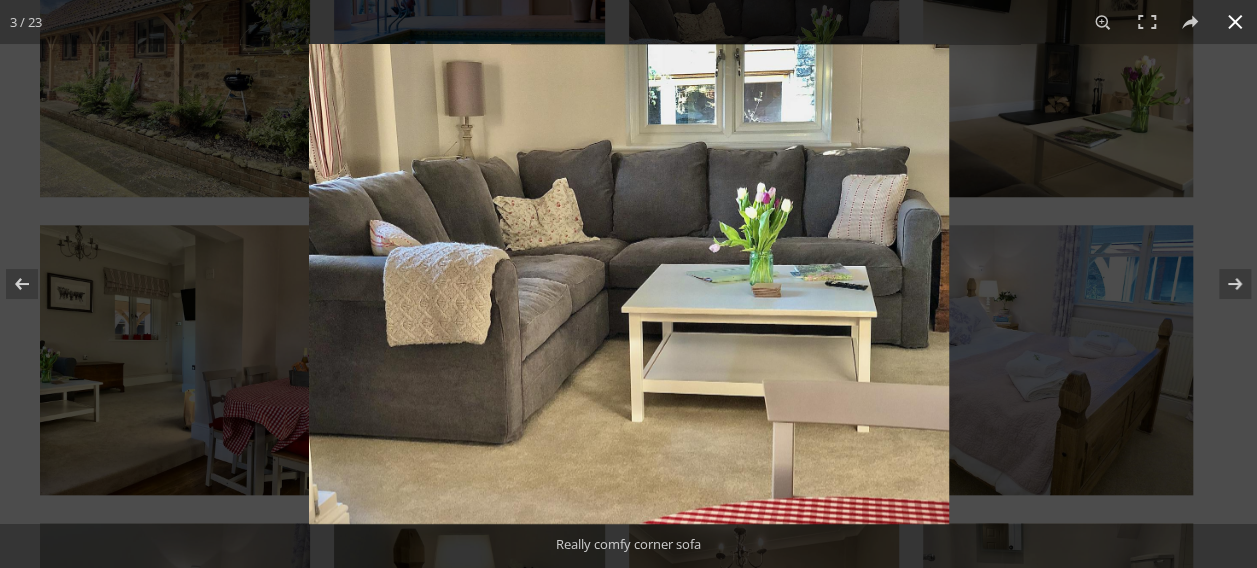 click at bounding box center (1235, 22) 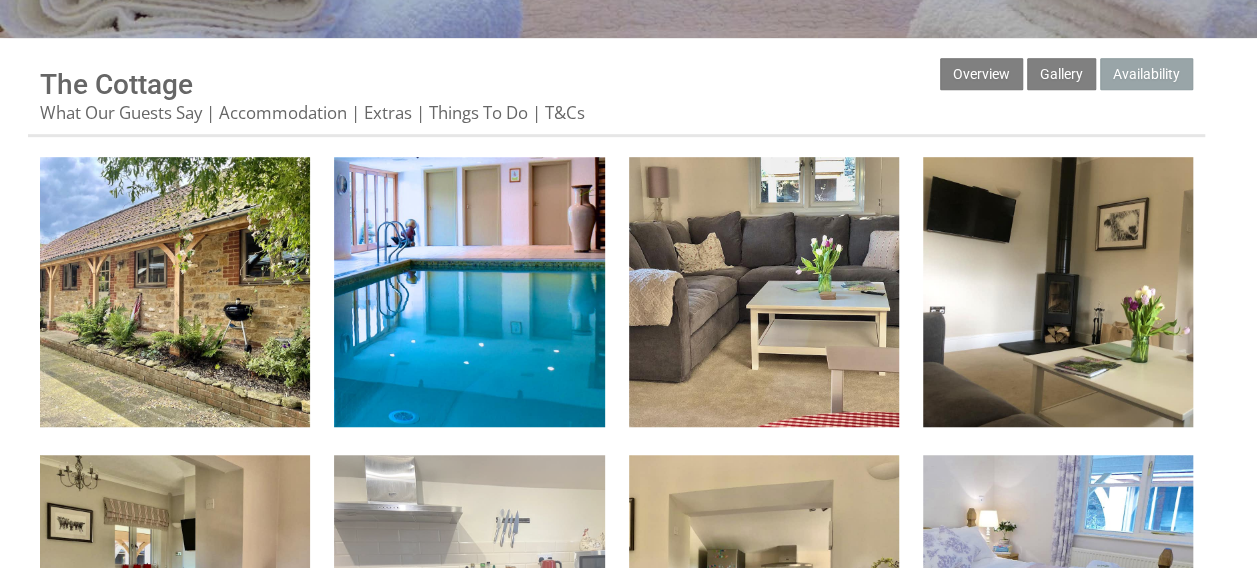 scroll, scrollTop: 400, scrollLeft: 0, axis: vertical 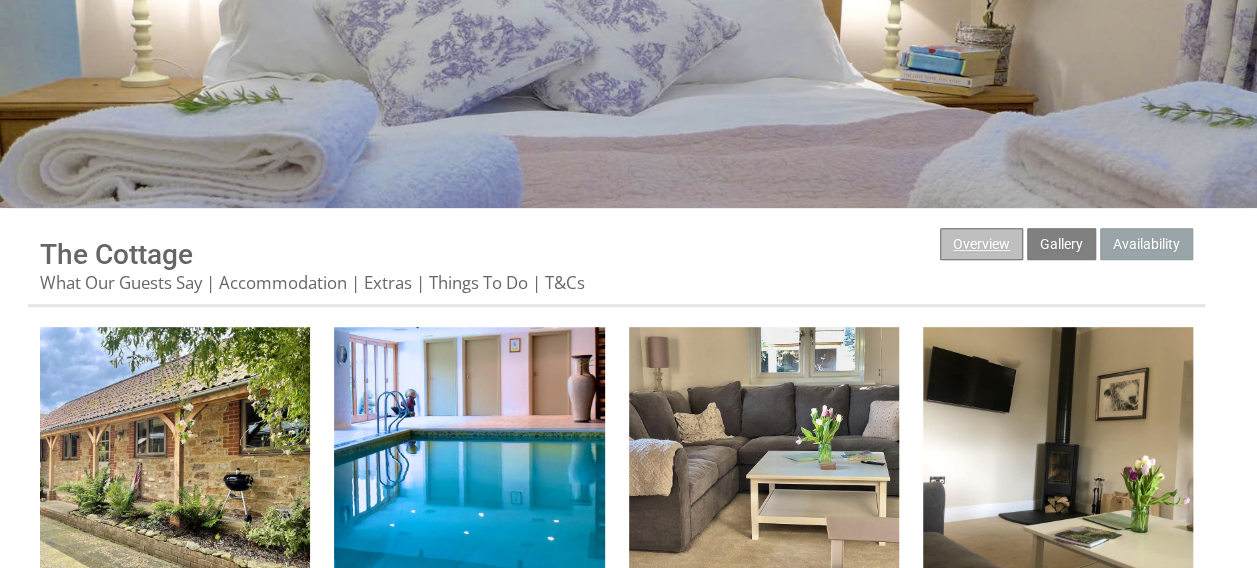 click on "Overview" at bounding box center (981, 244) 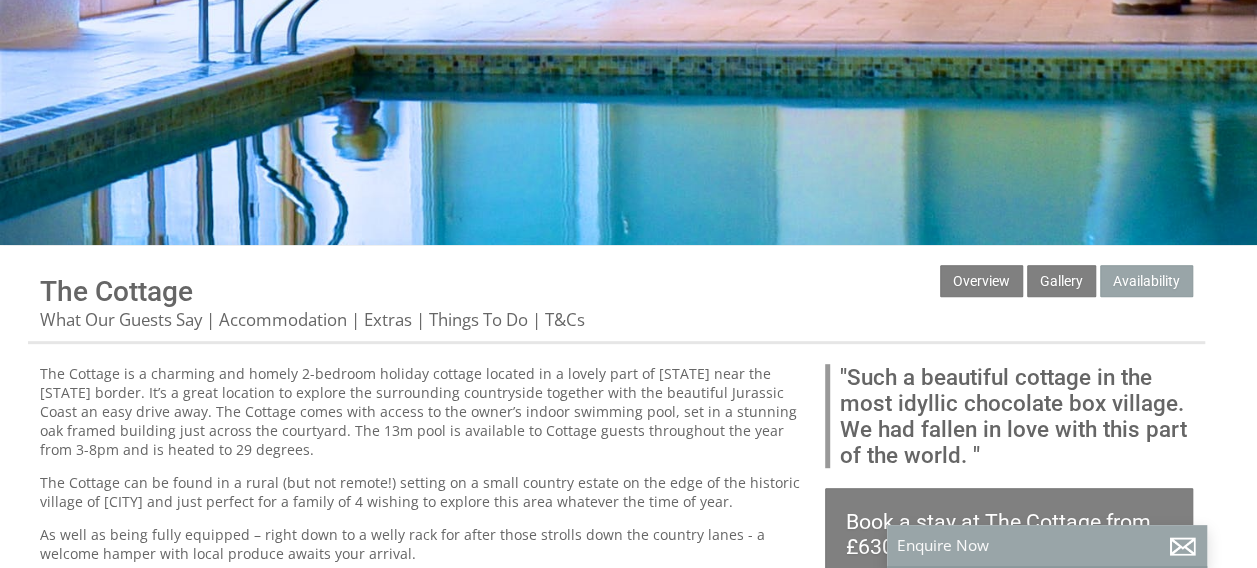 scroll, scrollTop: 500, scrollLeft: 0, axis: vertical 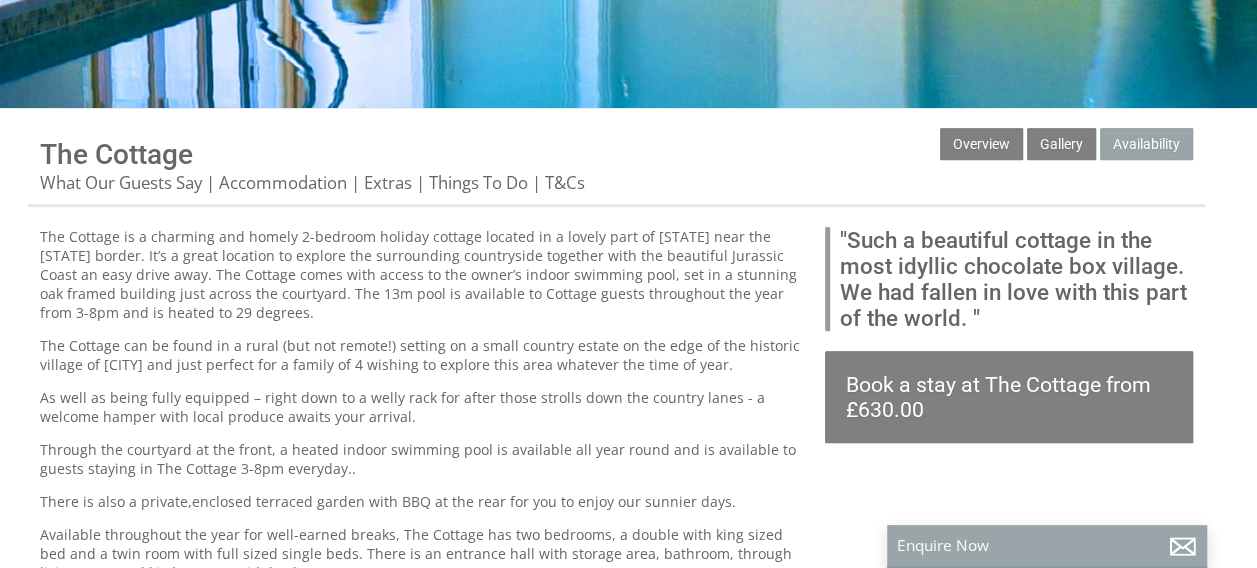 click on "About Us
Availability
Cottages
Find us
Contact
My Booking
My Booking
Guests
1
2
3
4
Date
01/08/2025
Search
The Cottage
Set in the picturesque village of East Coker, just over the Dorset Border, The Cottage is a relaxing home from home with fabulous views over the fields on a small country estate." at bounding box center [628, 358] 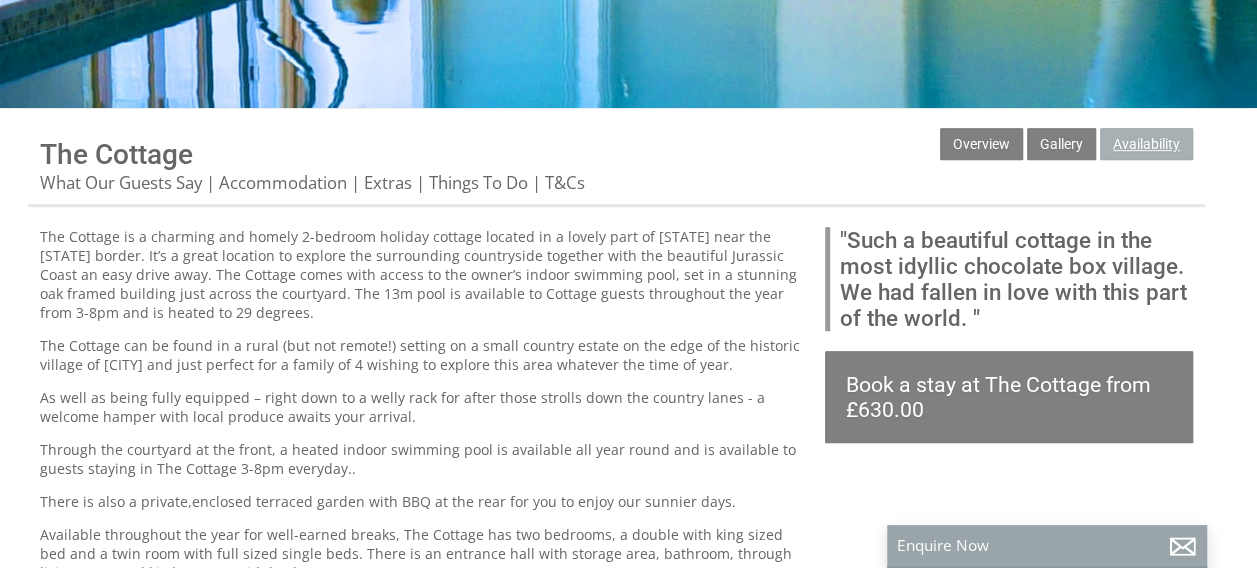 click on "Availability" at bounding box center (1146, 144) 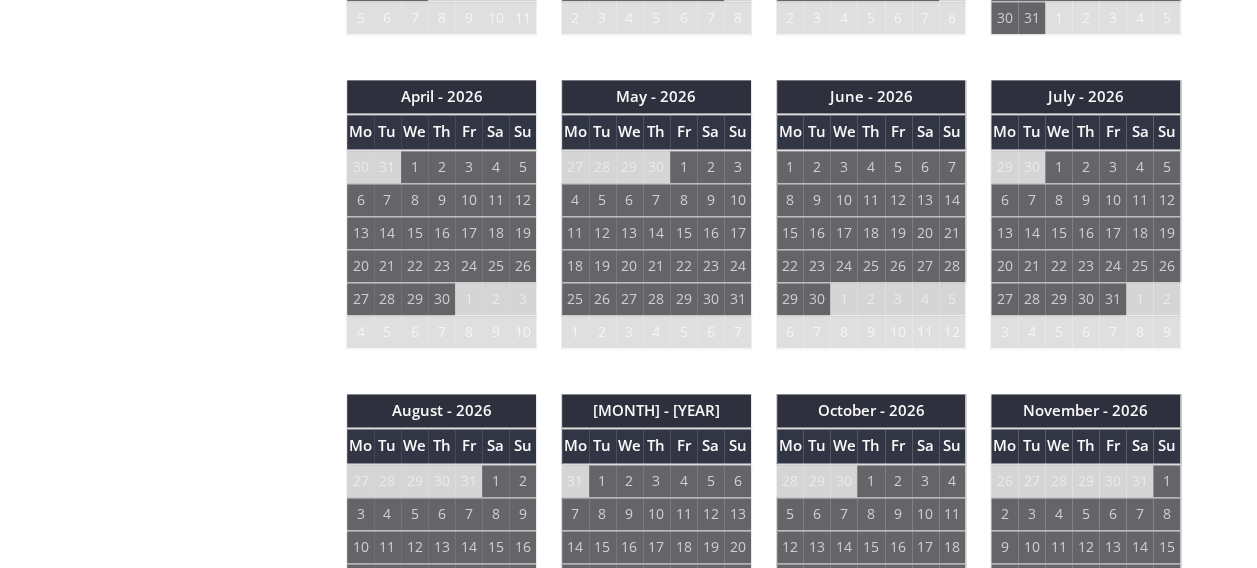 scroll, scrollTop: 1100, scrollLeft: 0, axis: vertical 